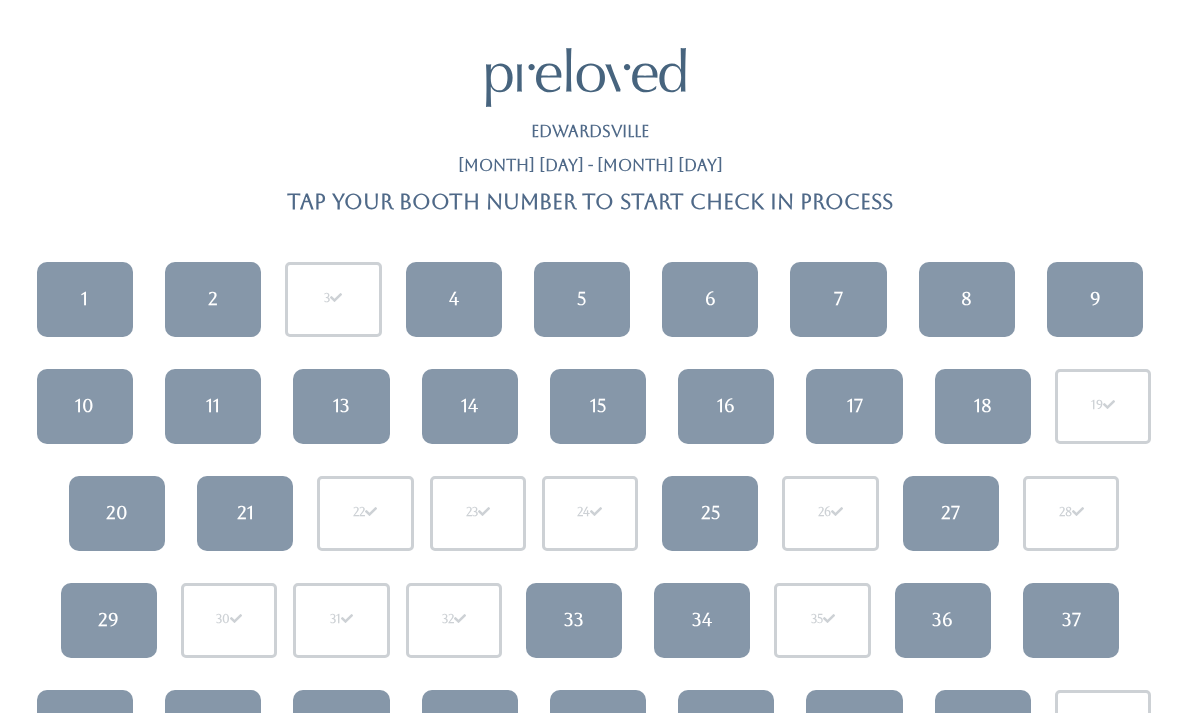 scroll, scrollTop: 0, scrollLeft: 0, axis: both 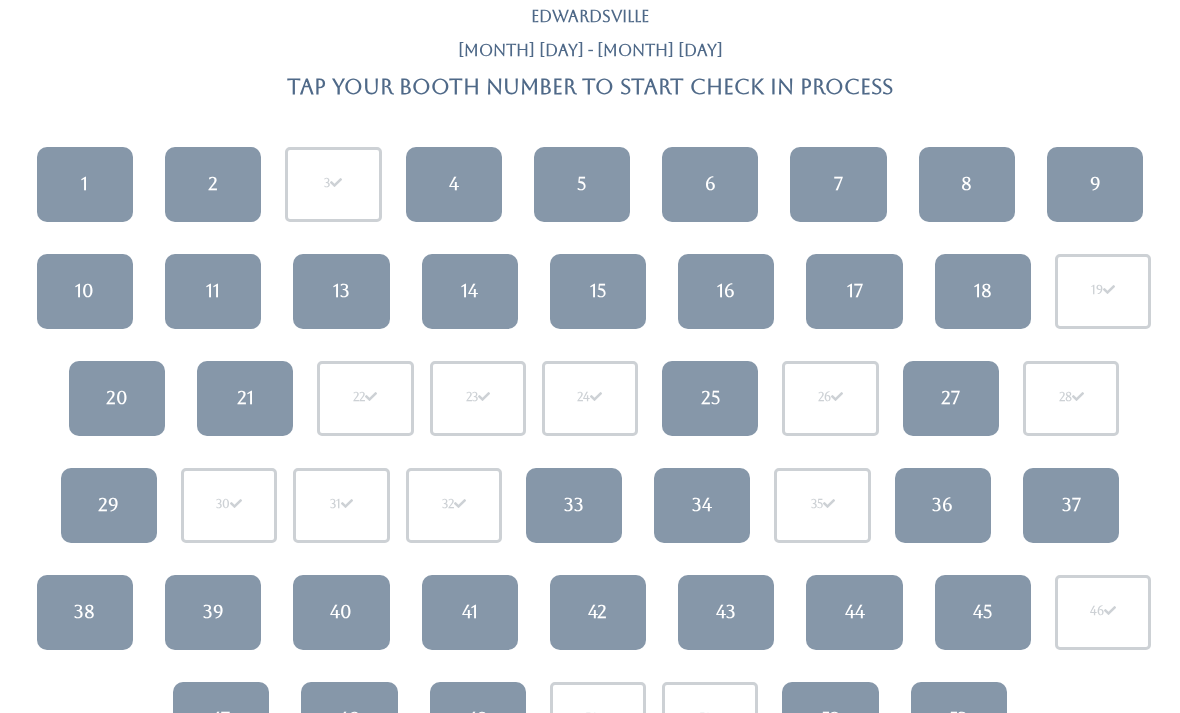 click on "46" at bounding box center (1103, 612) 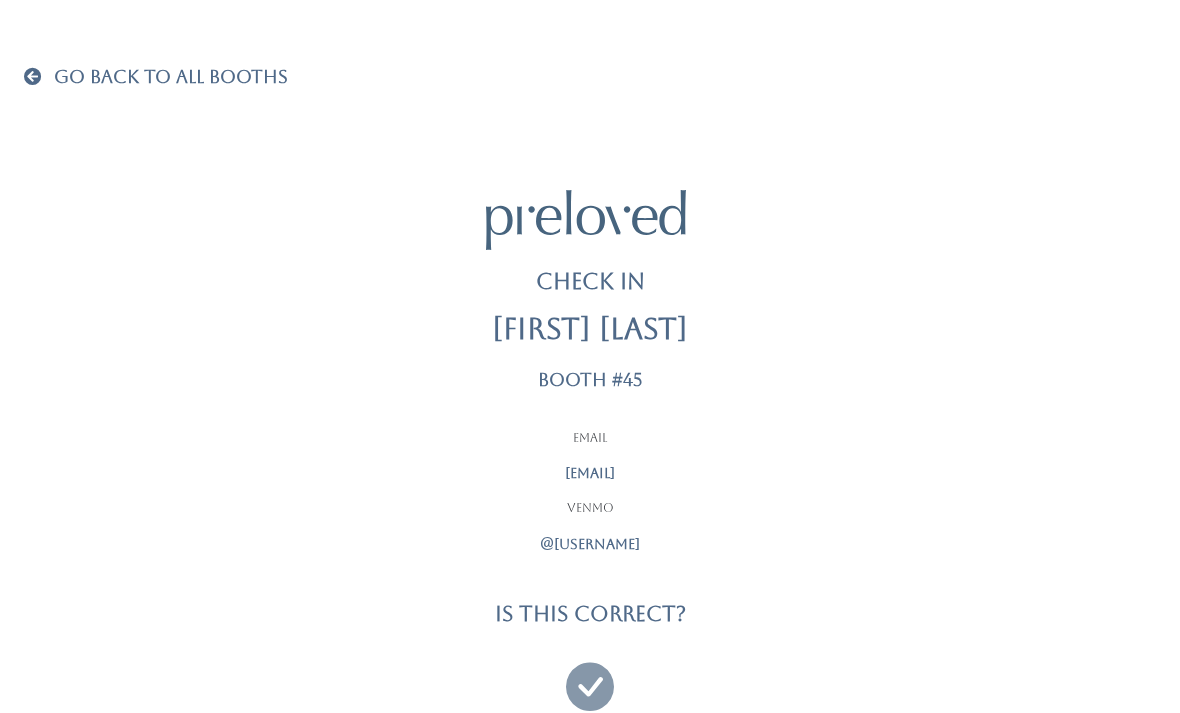 scroll, scrollTop: 0, scrollLeft: 0, axis: both 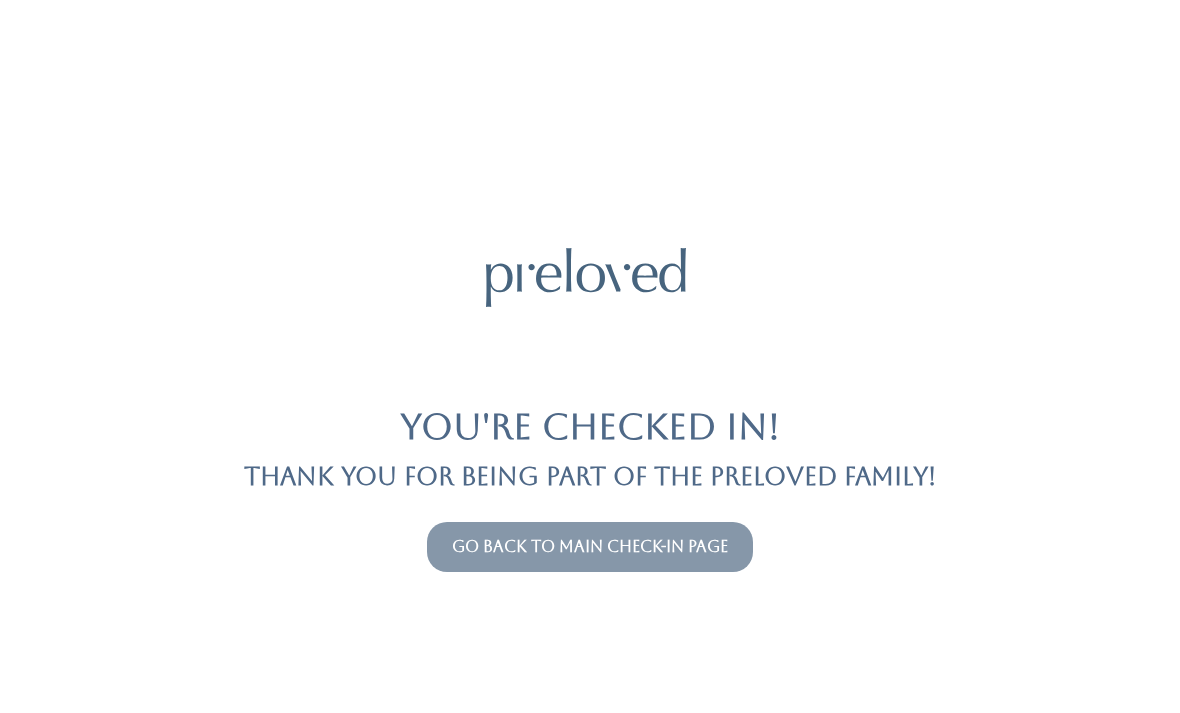 click on "Go back to main check-in page" at bounding box center [590, 546] 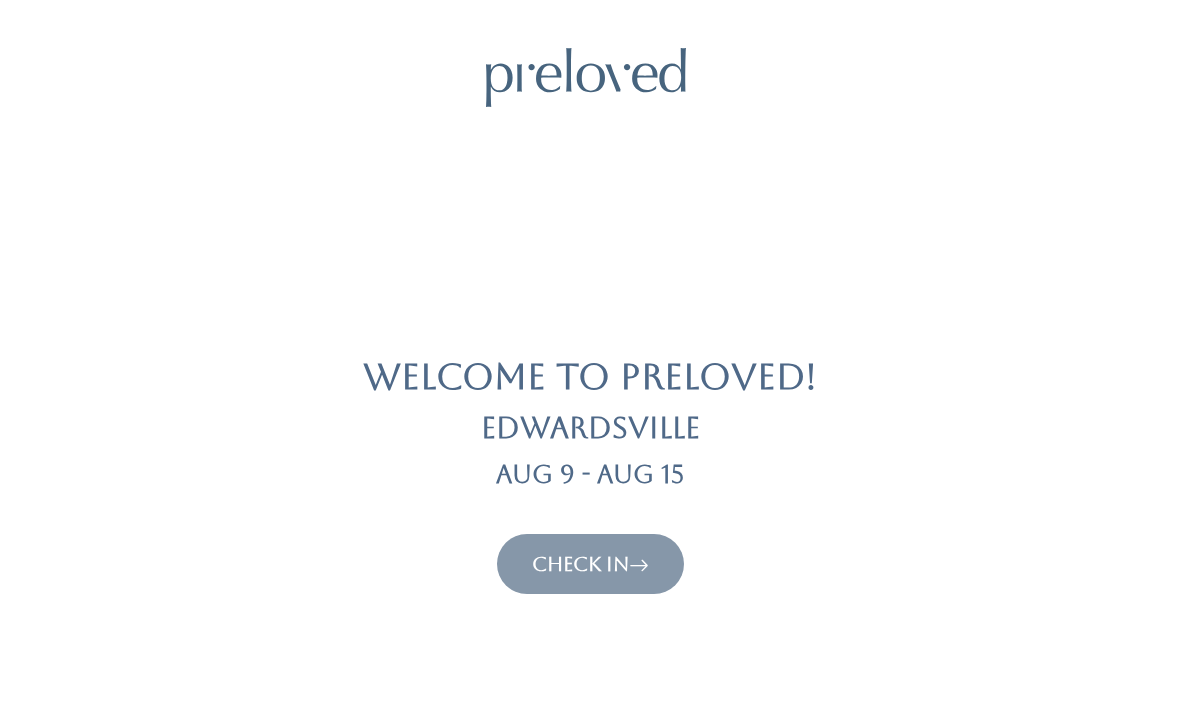 scroll, scrollTop: 0, scrollLeft: 0, axis: both 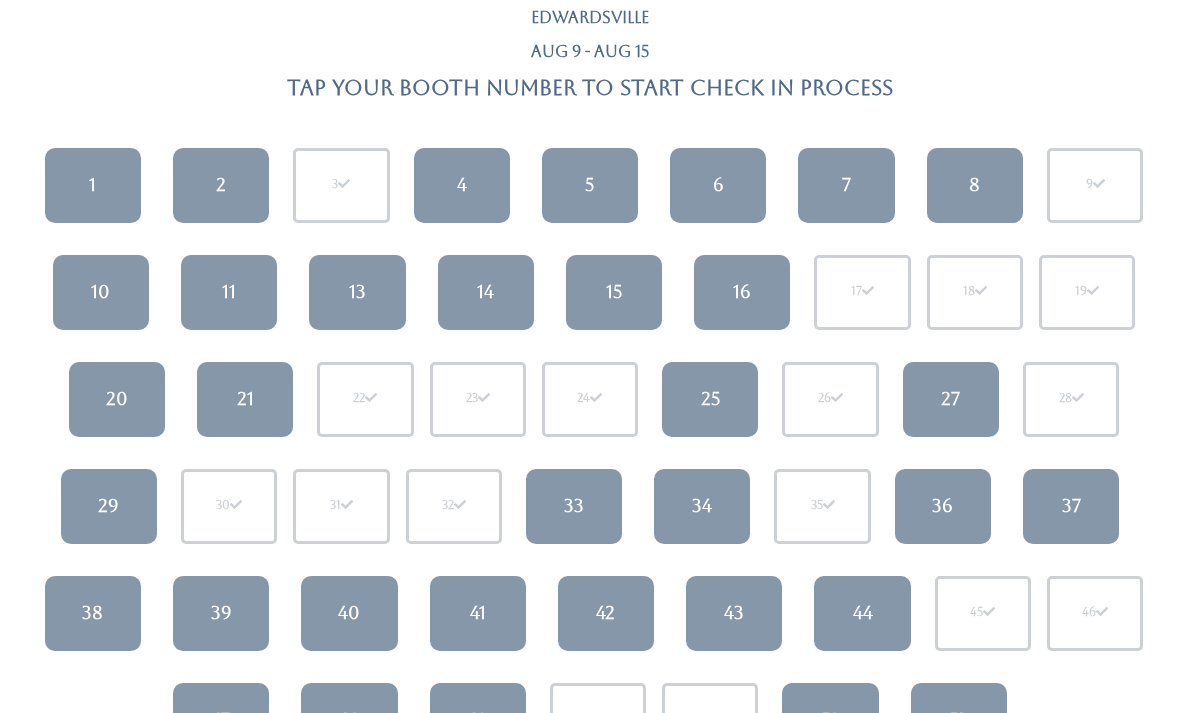 click on "43" at bounding box center (734, 614) 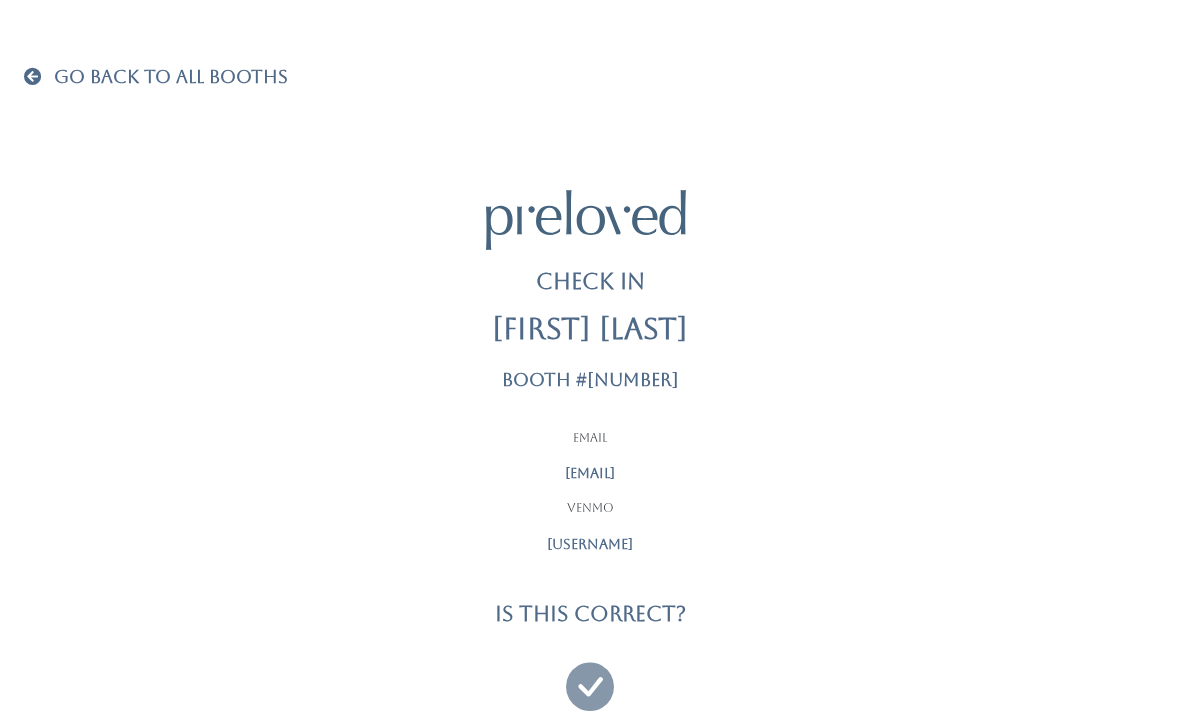 scroll, scrollTop: 0, scrollLeft: 0, axis: both 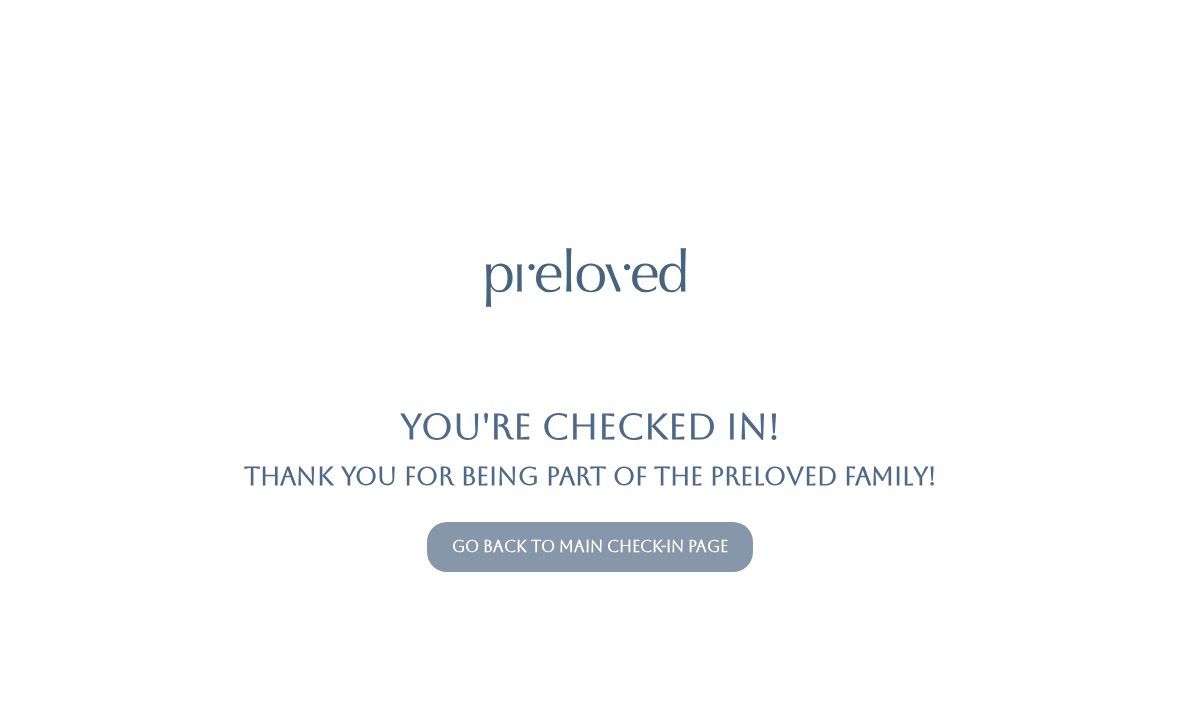 click on "Go back to main check-in page" at bounding box center (590, 546) 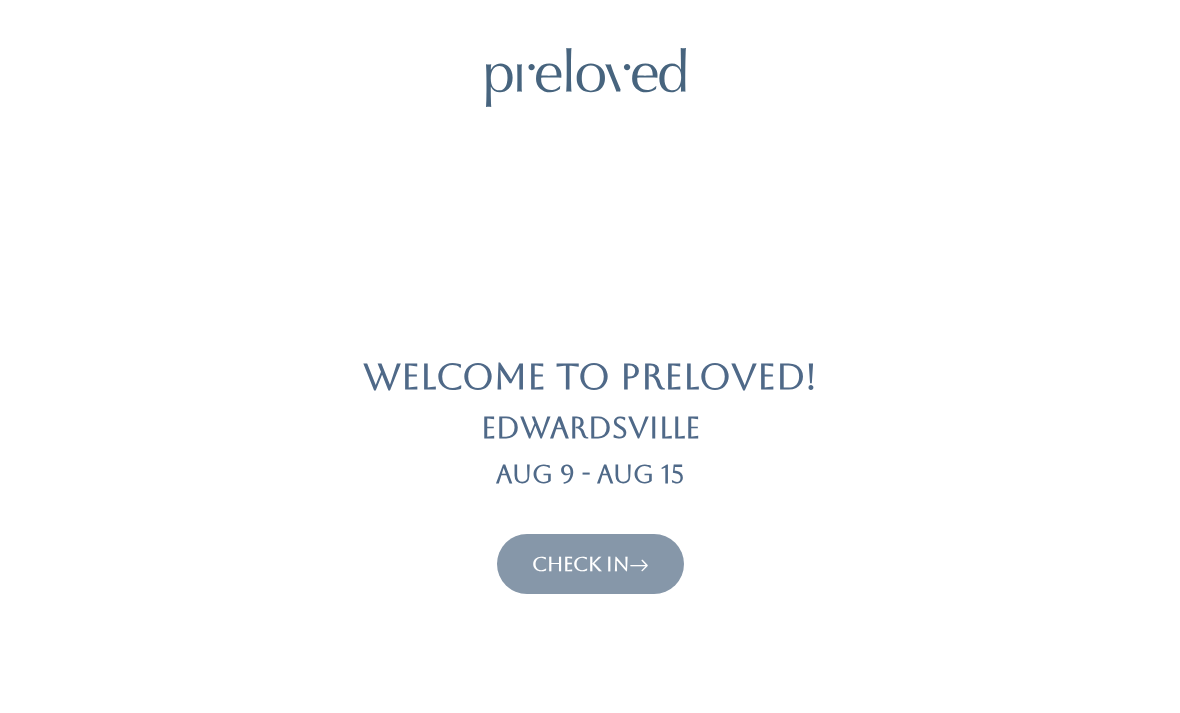 scroll, scrollTop: 0, scrollLeft: 0, axis: both 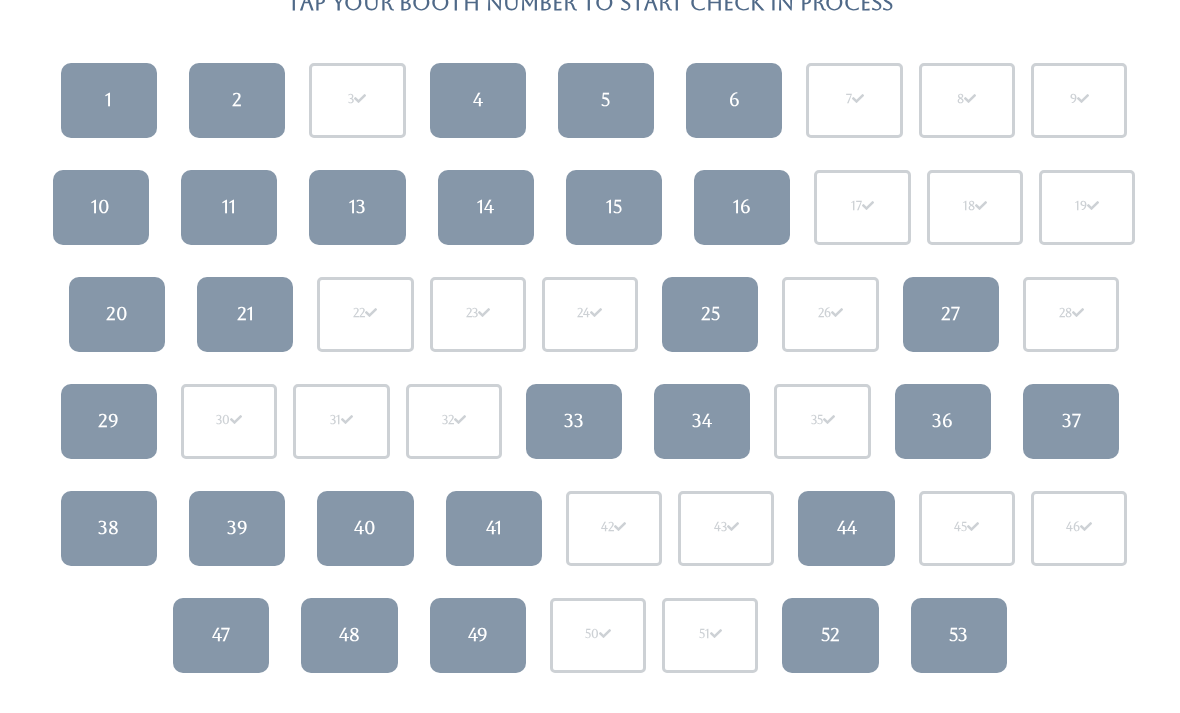 click on "21" at bounding box center (245, 315) 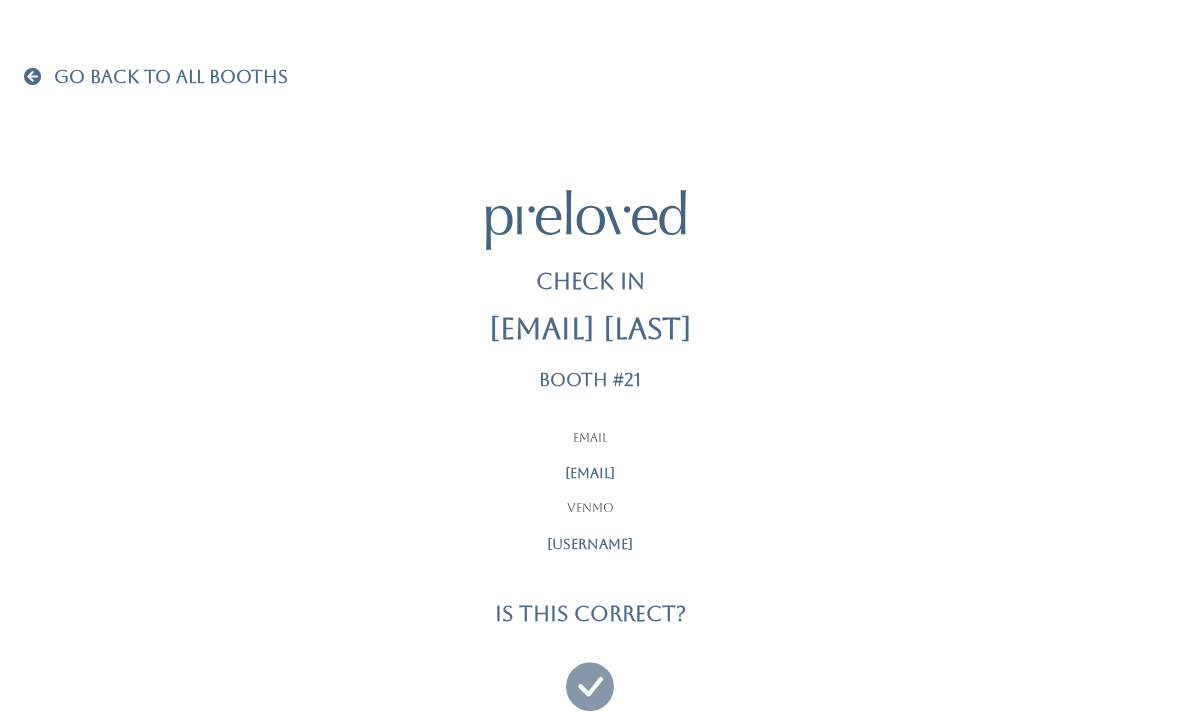 scroll, scrollTop: 0, scrollLeft: 0, axis: both 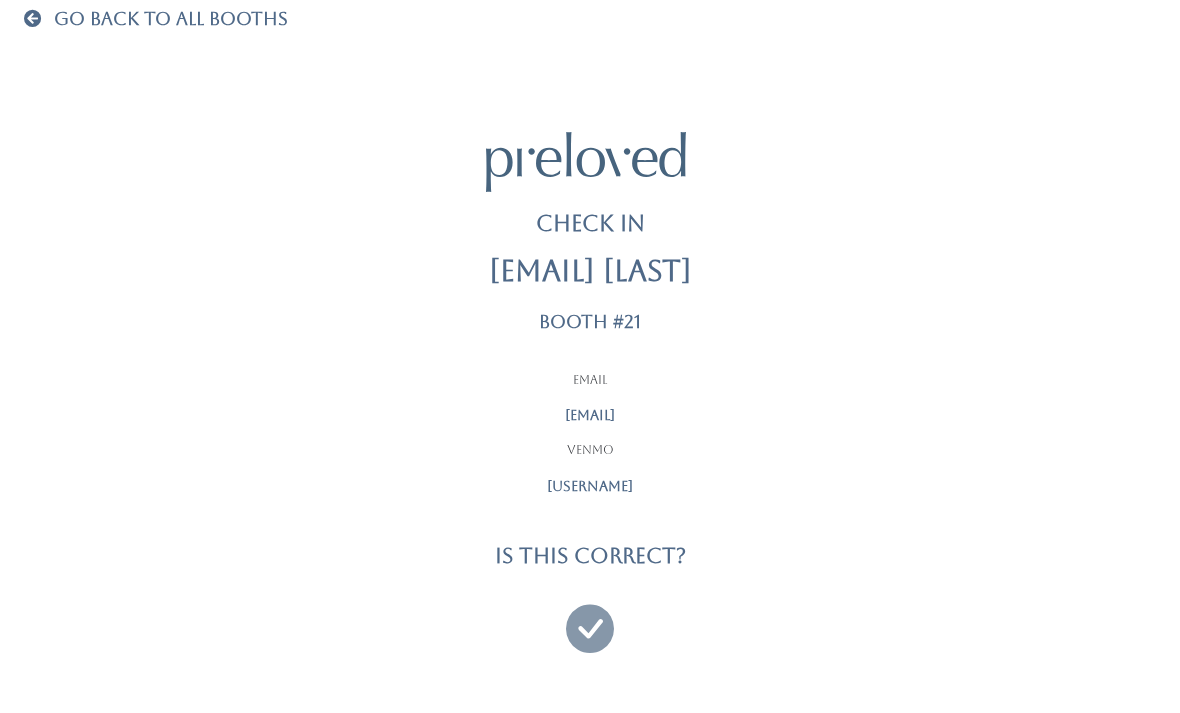 click at bounding box center [590, 619] 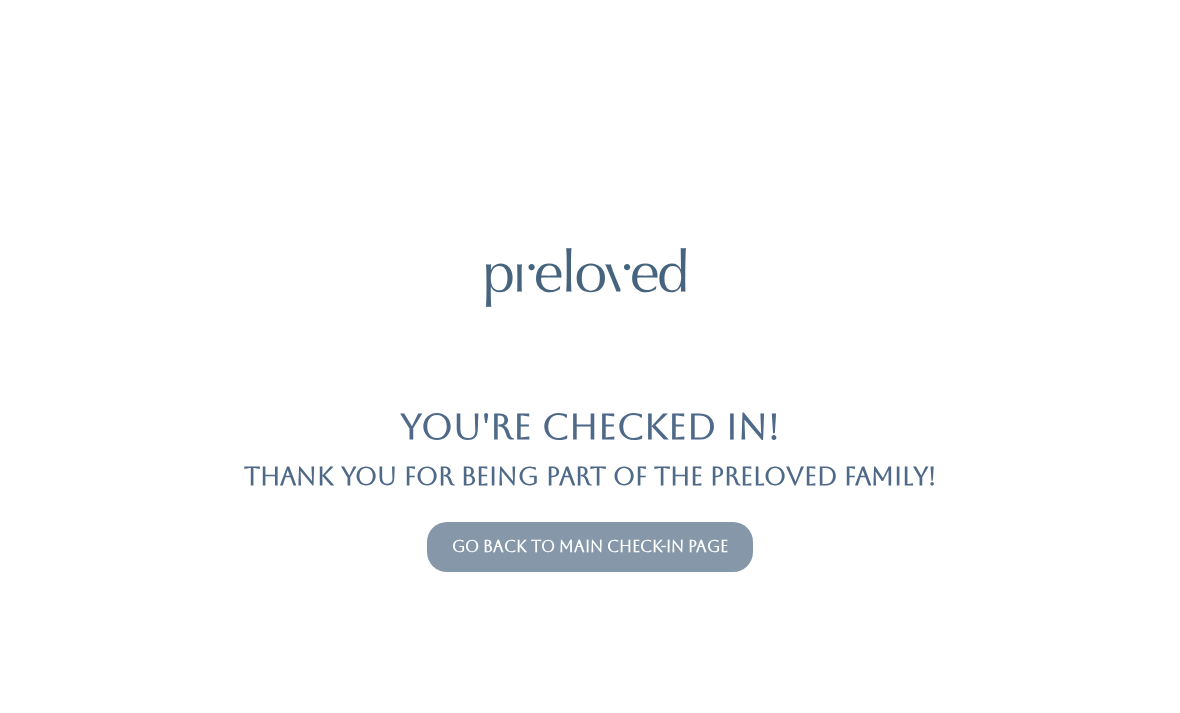 scroll, scrollTop: 0, scrollLeft: 0, axis: both 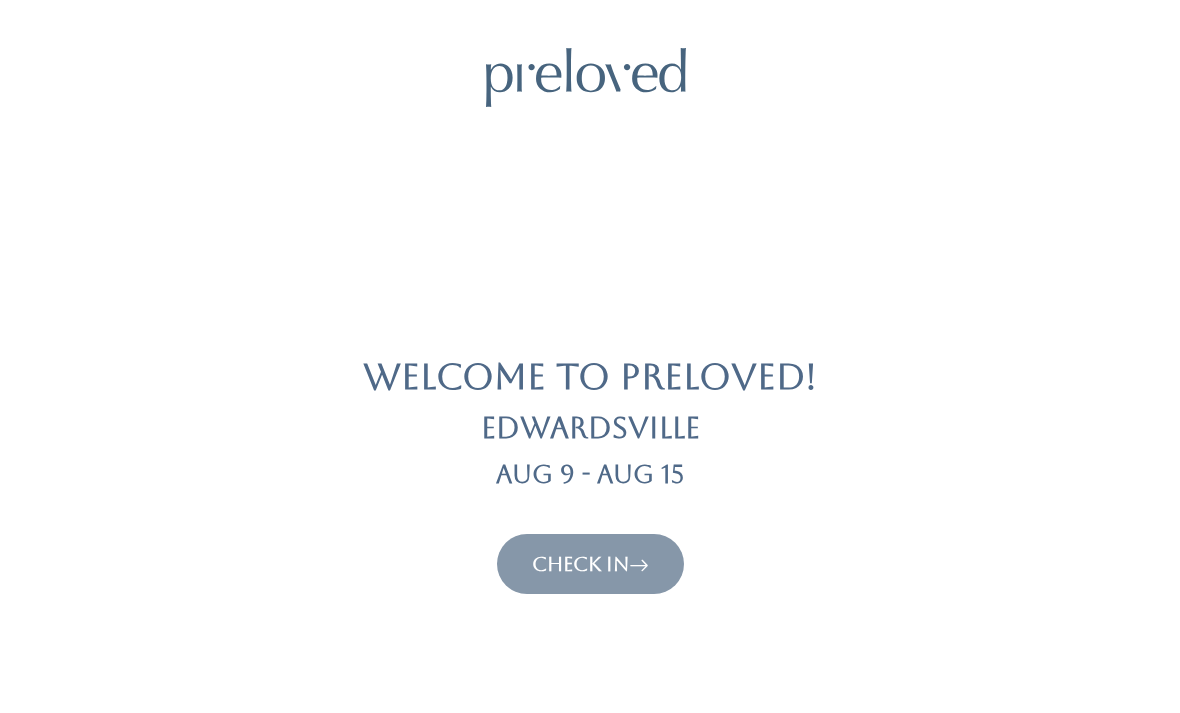 click on "Check In" at bounding box center [590, 564] 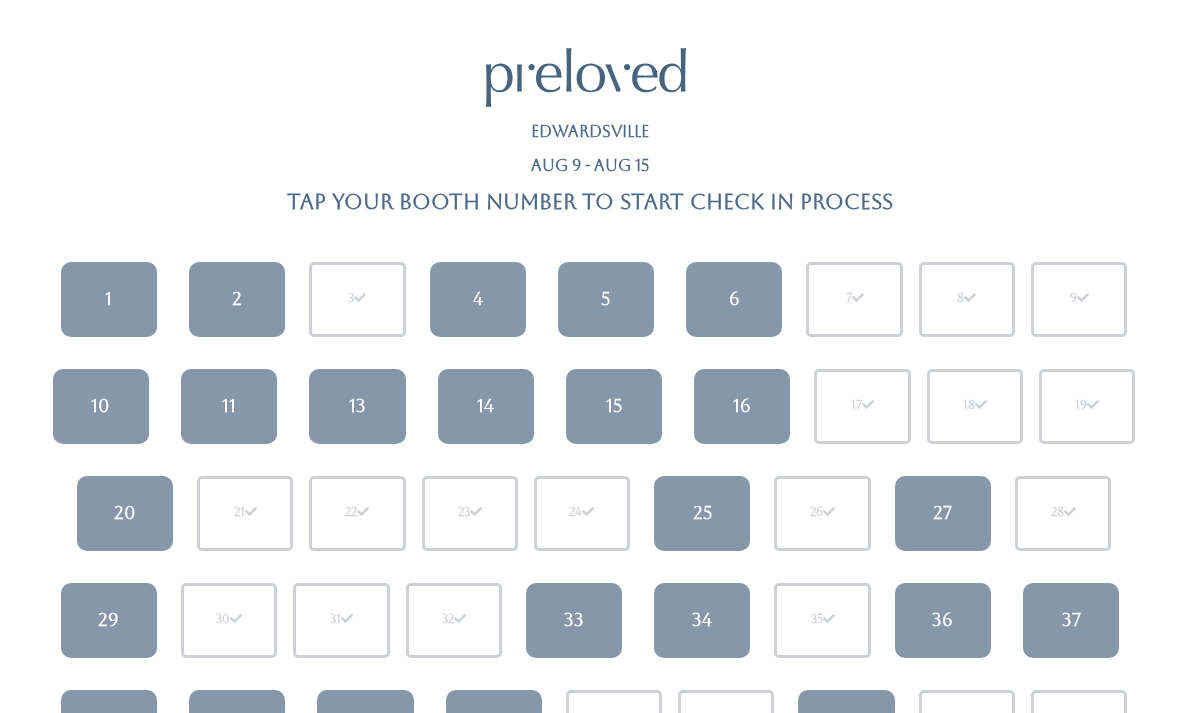 scroll, scrollTop: 0, scrollLeft: 0, axis: both 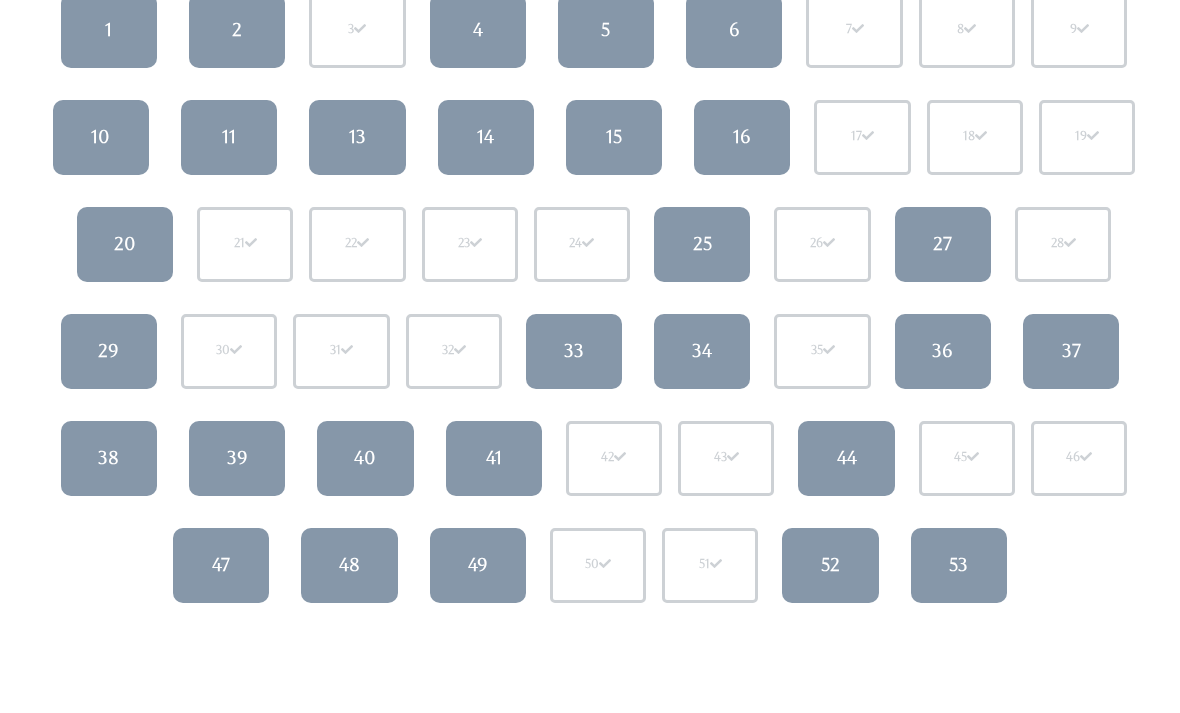 click on "48" at bounding box center [349, 565] 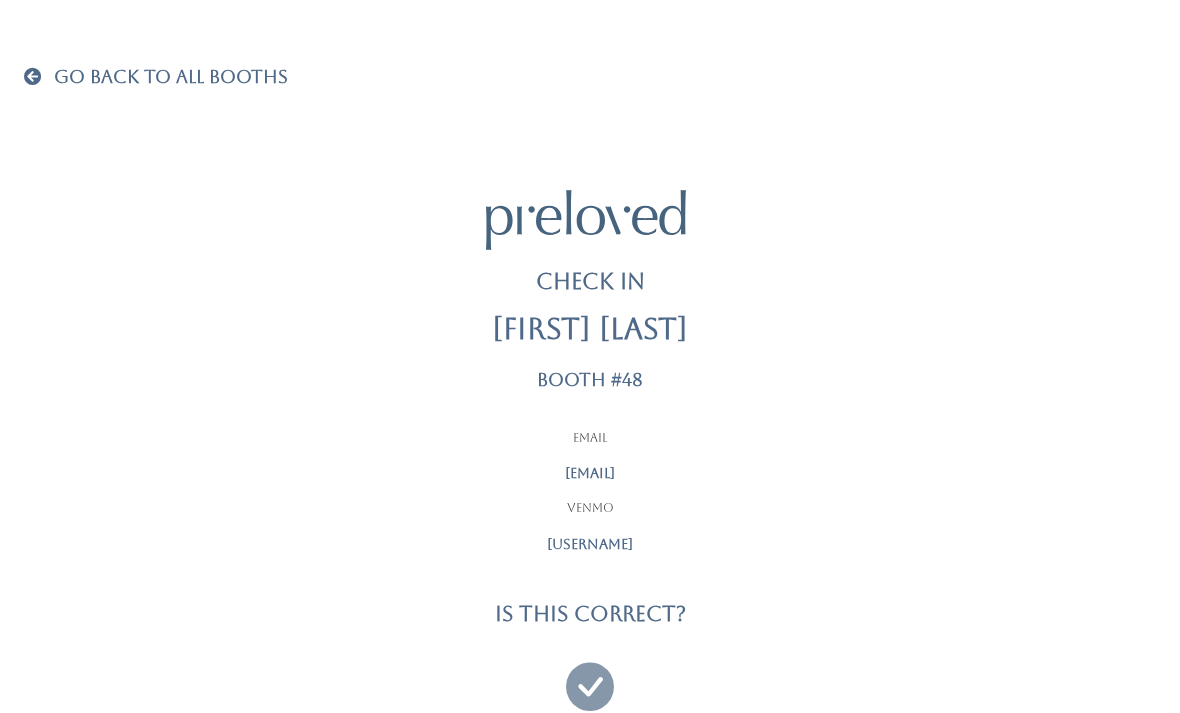 scroll, scrollTop: 0, scrollLeft: 0, axis: both 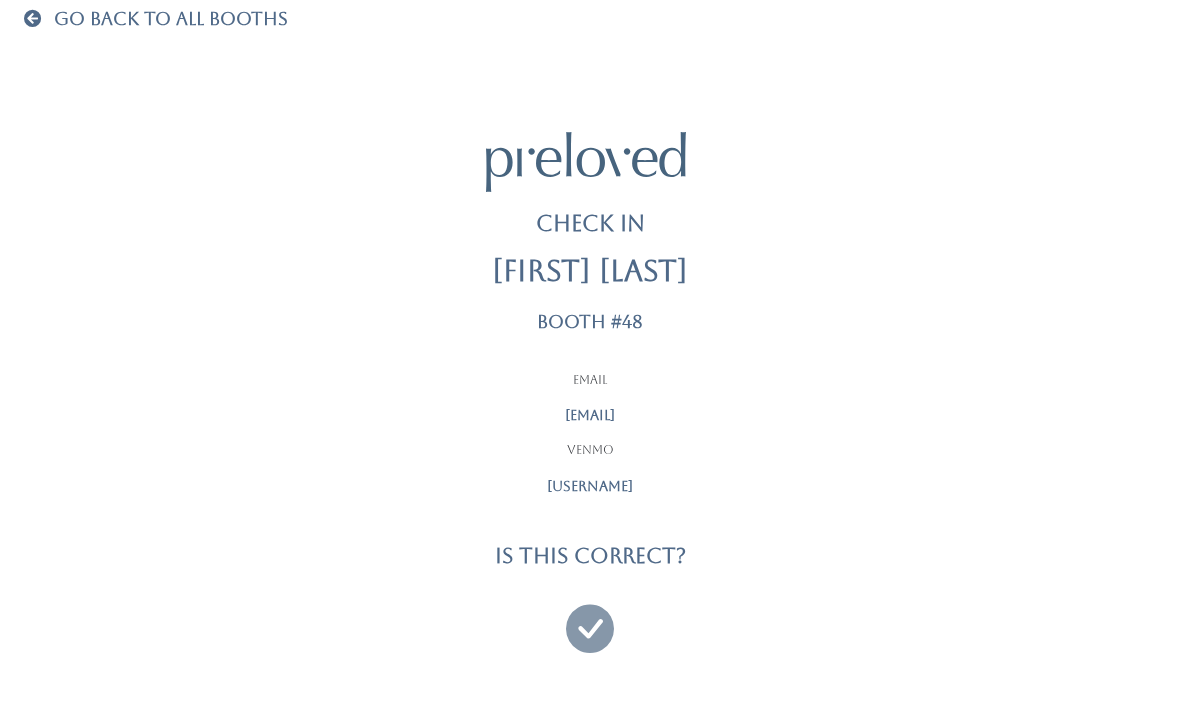 click at bounding box center (590, 619) 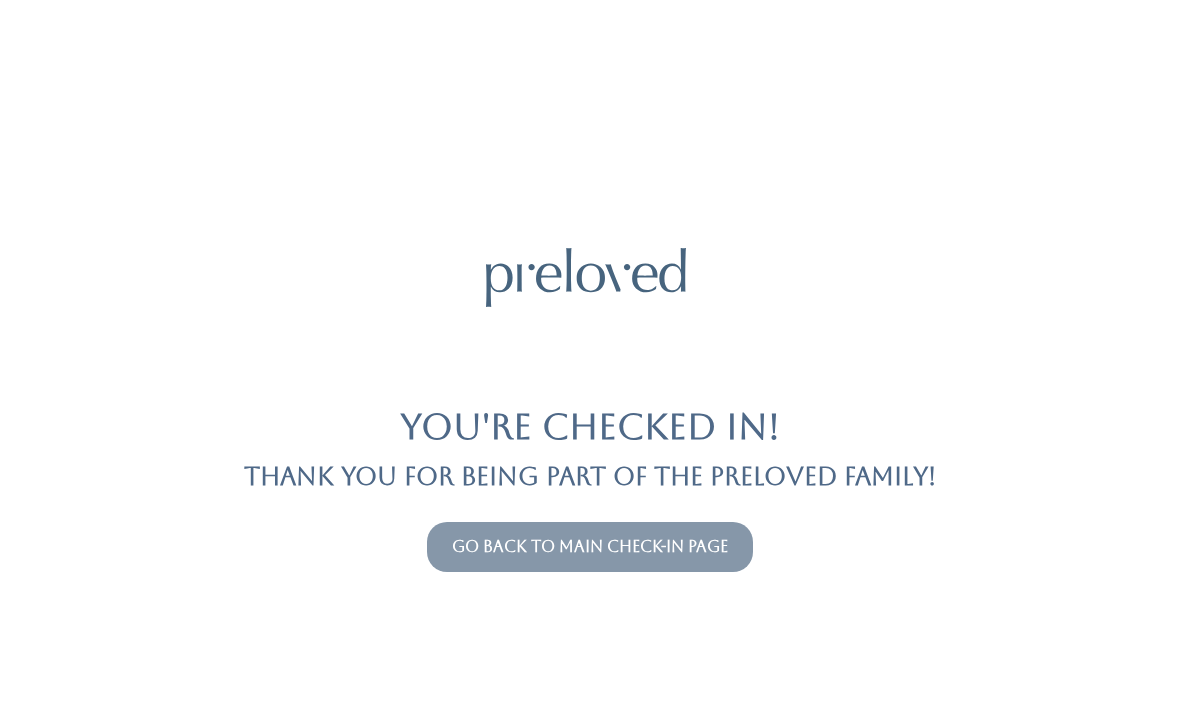 scroll, scrollTop: 0, scrollLeft: 0, axis: both 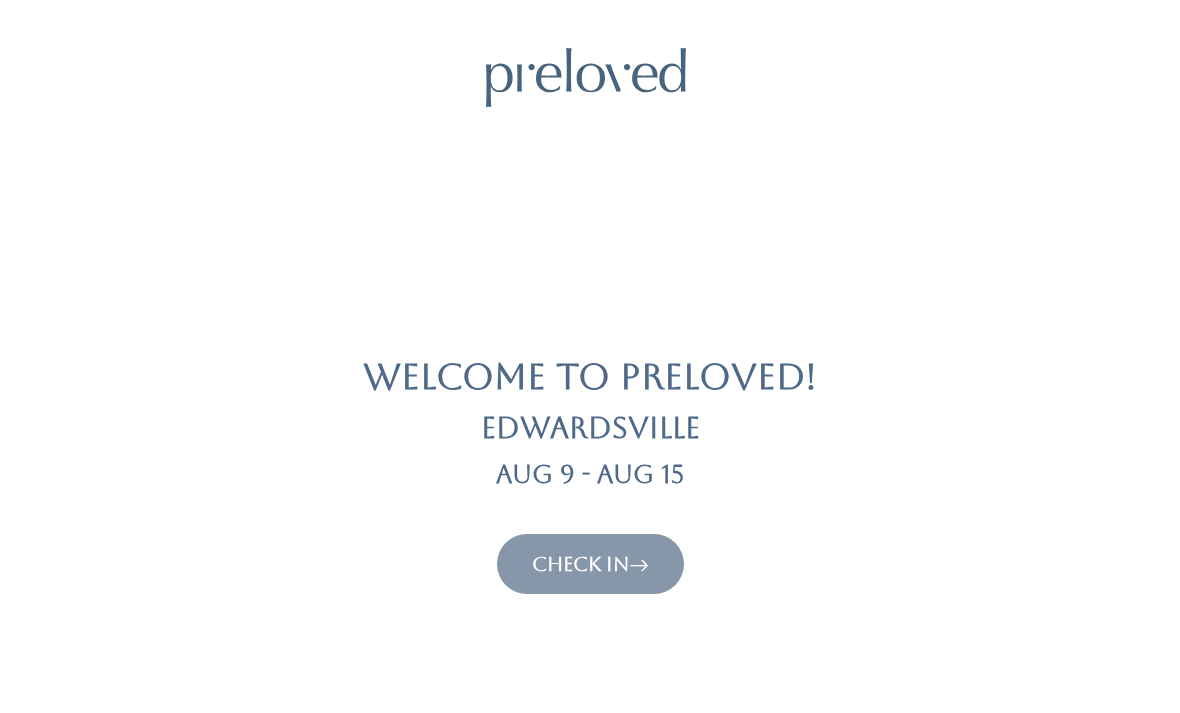 click on "Check In" at bounding box center (590, 564) 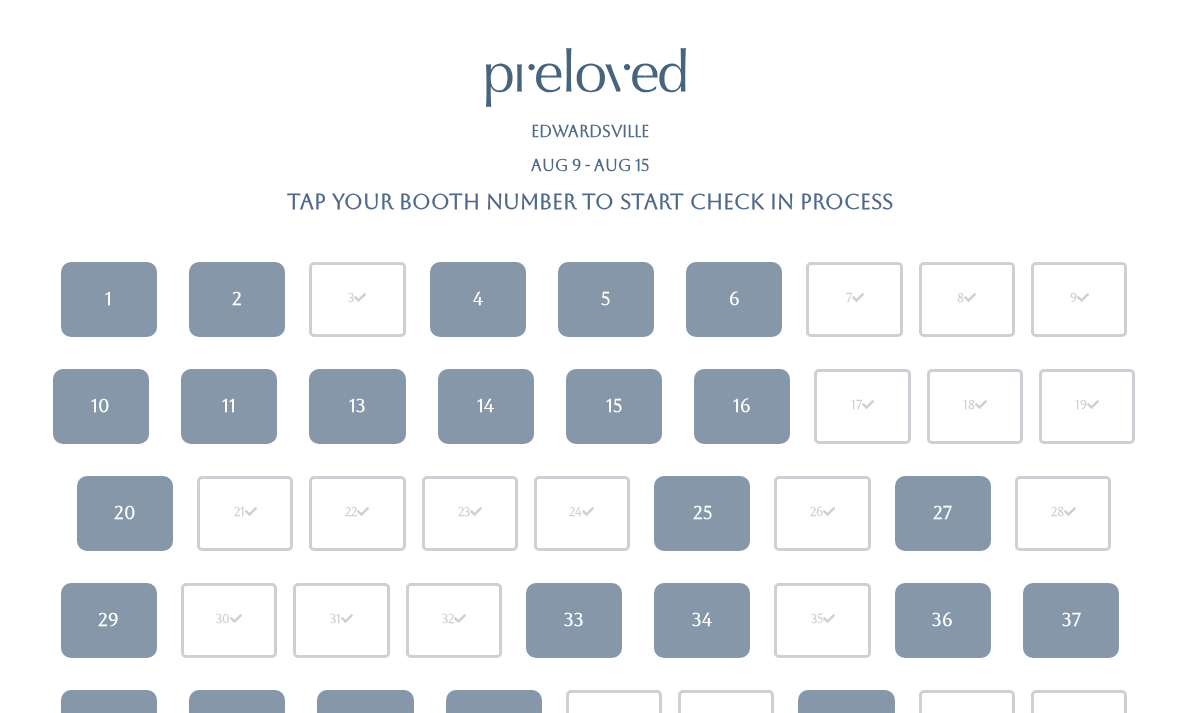 scroll, scrollTop: 0, scrollLeft: 0, axis: both 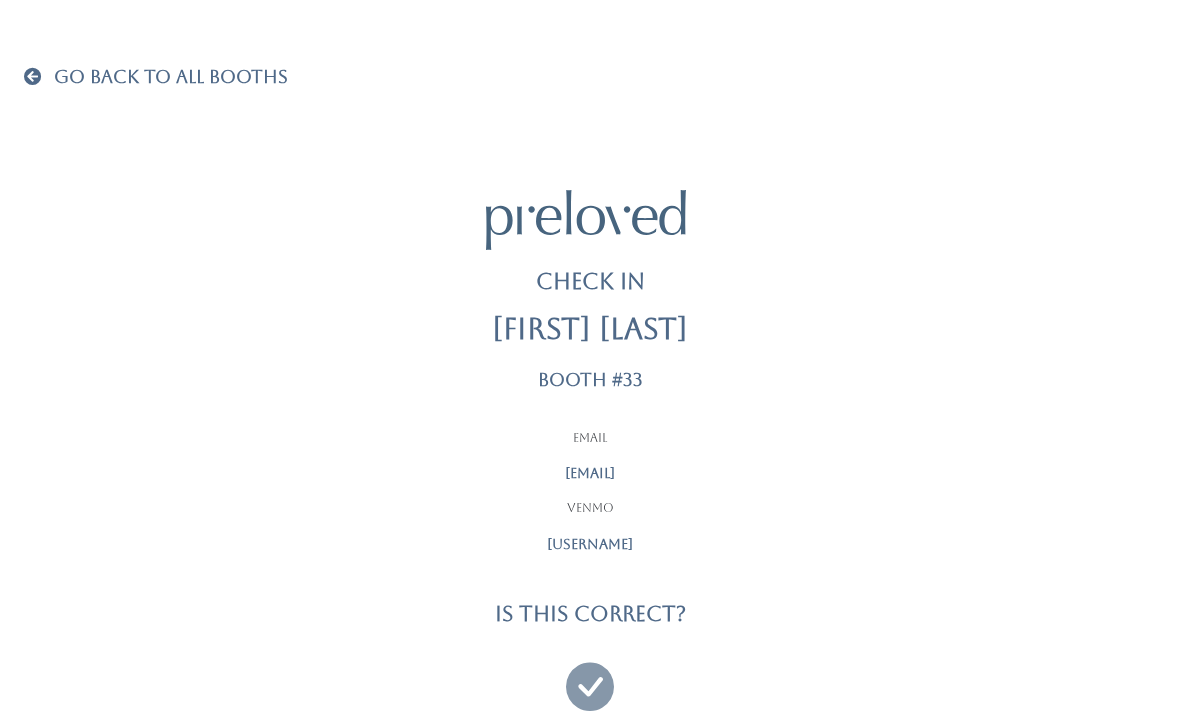 click at bounding box center [590, 677] 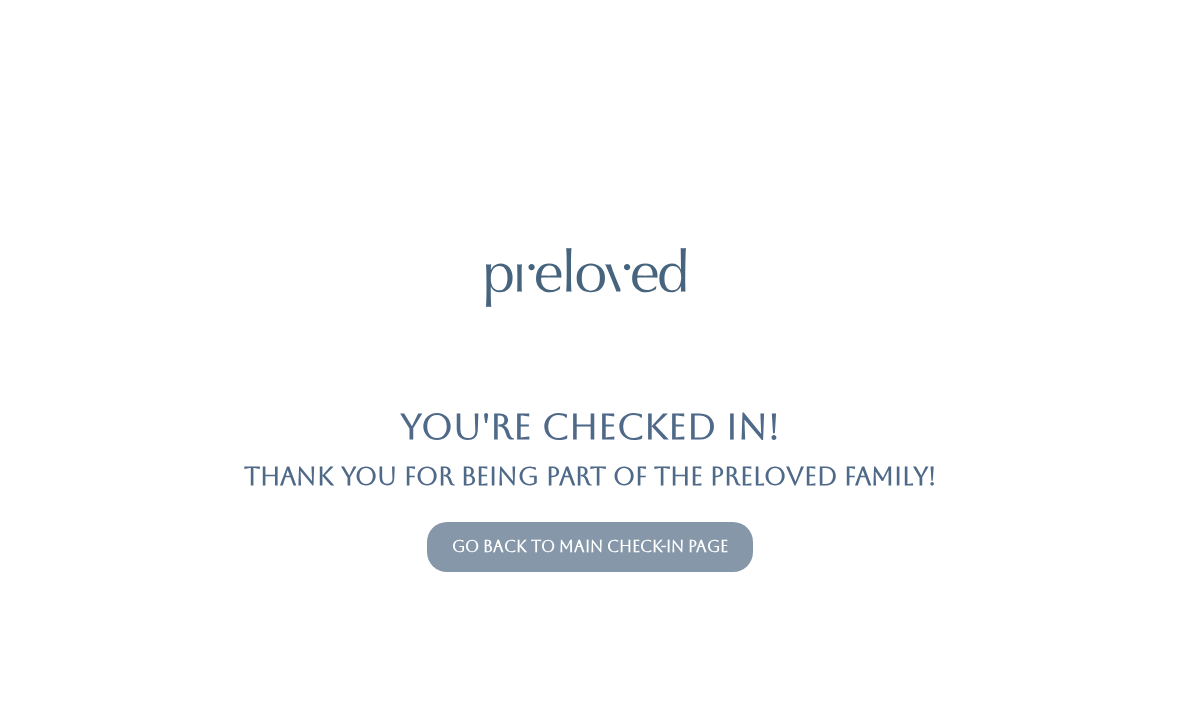 scroll, scrollTop: 0, scrollLeft: 0, axis: both 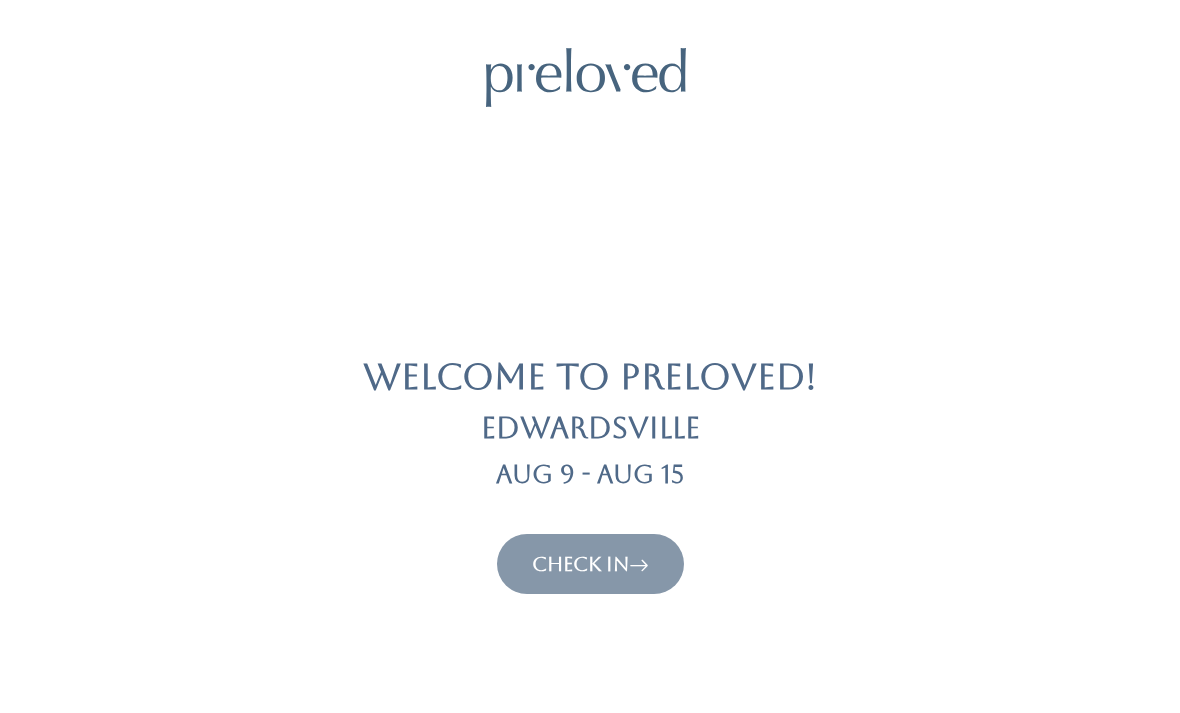 click on "Check In" at bounding box center (590, 564) 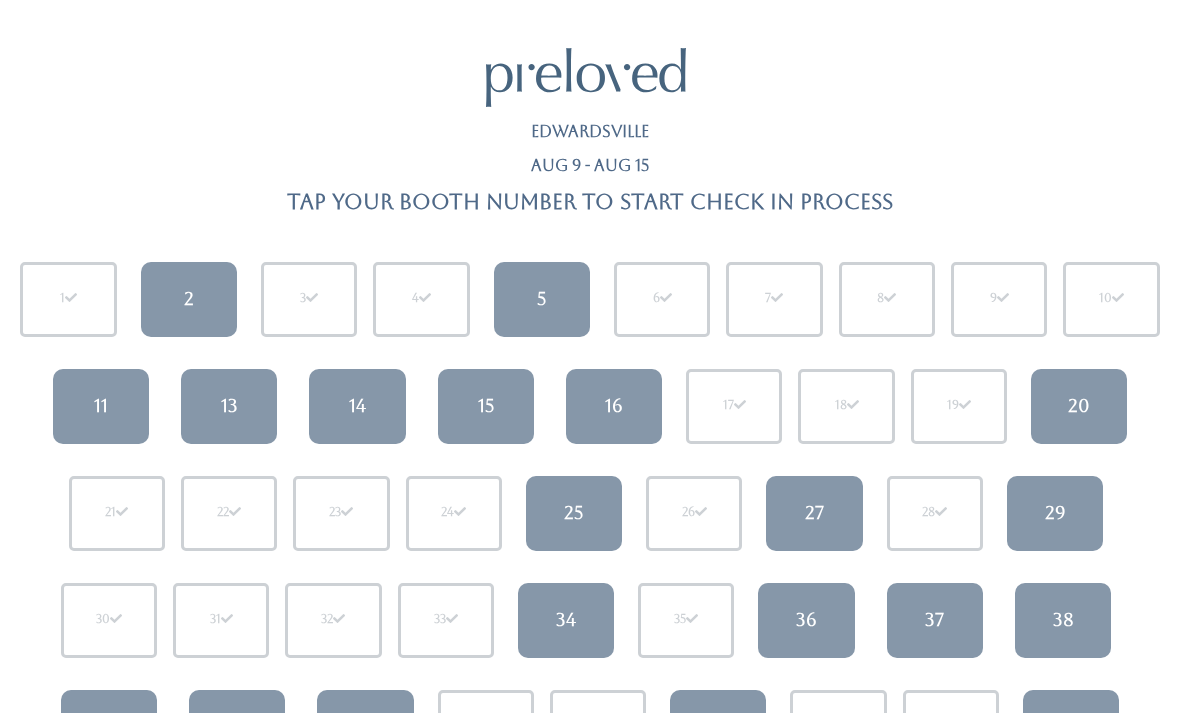 scroll, scrollTop: 0, scrollLeft: 0, axis: both 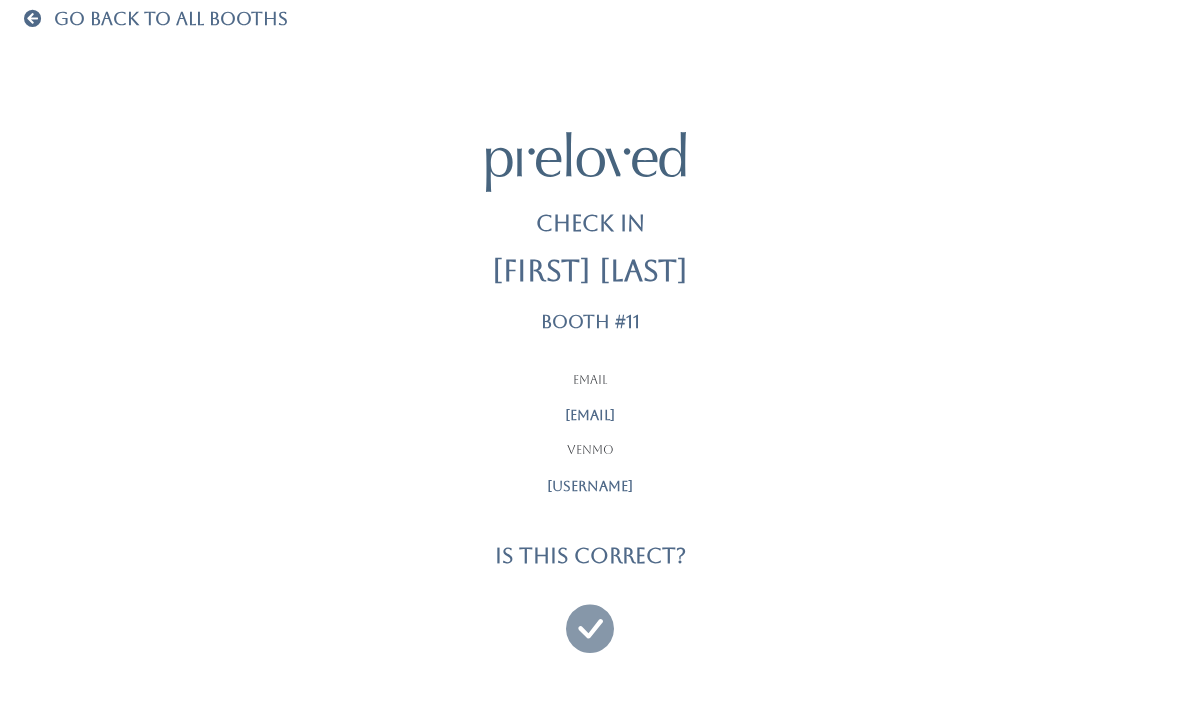 click at bounding box center (590, 619) 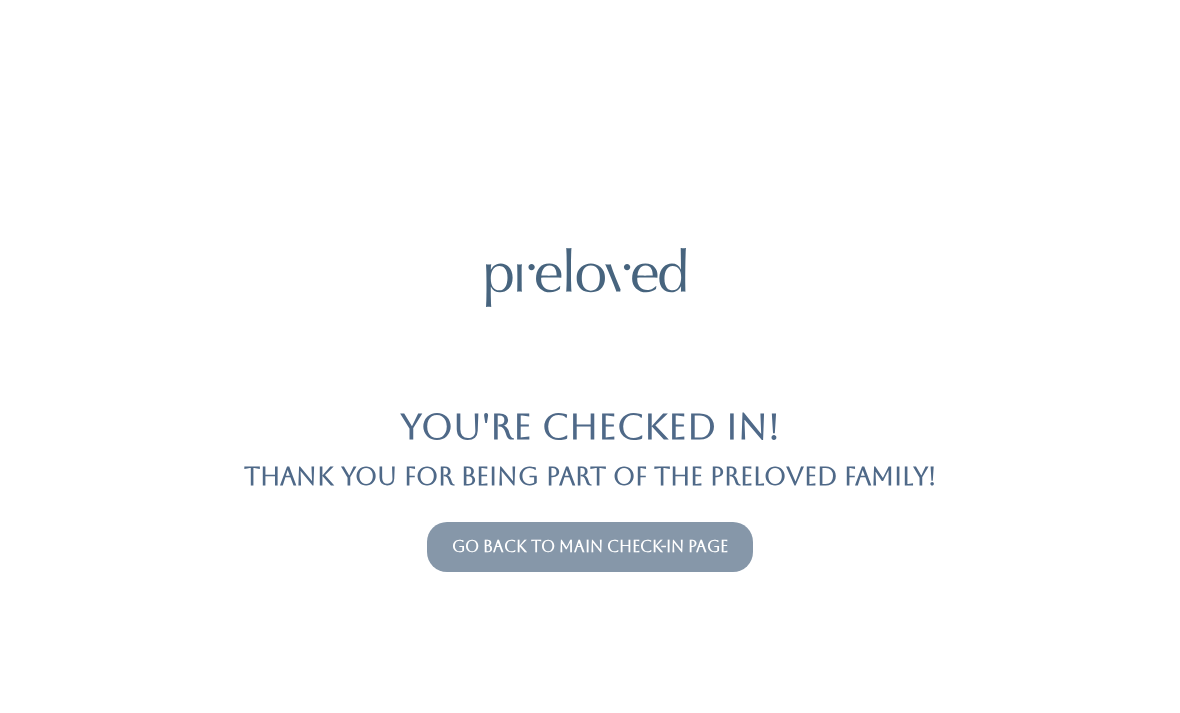 scroll, scrollTop: 0, scrollLeft: 0, axis: both 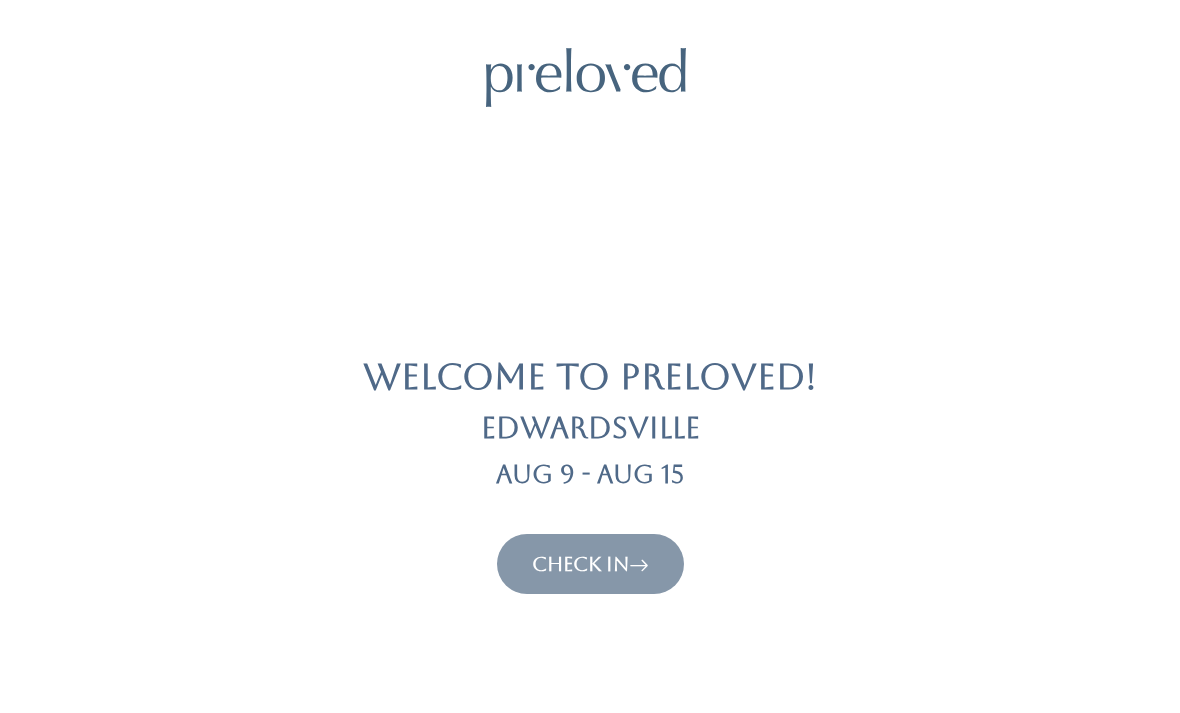 click on "Check In" at bounding box center [590, 564] 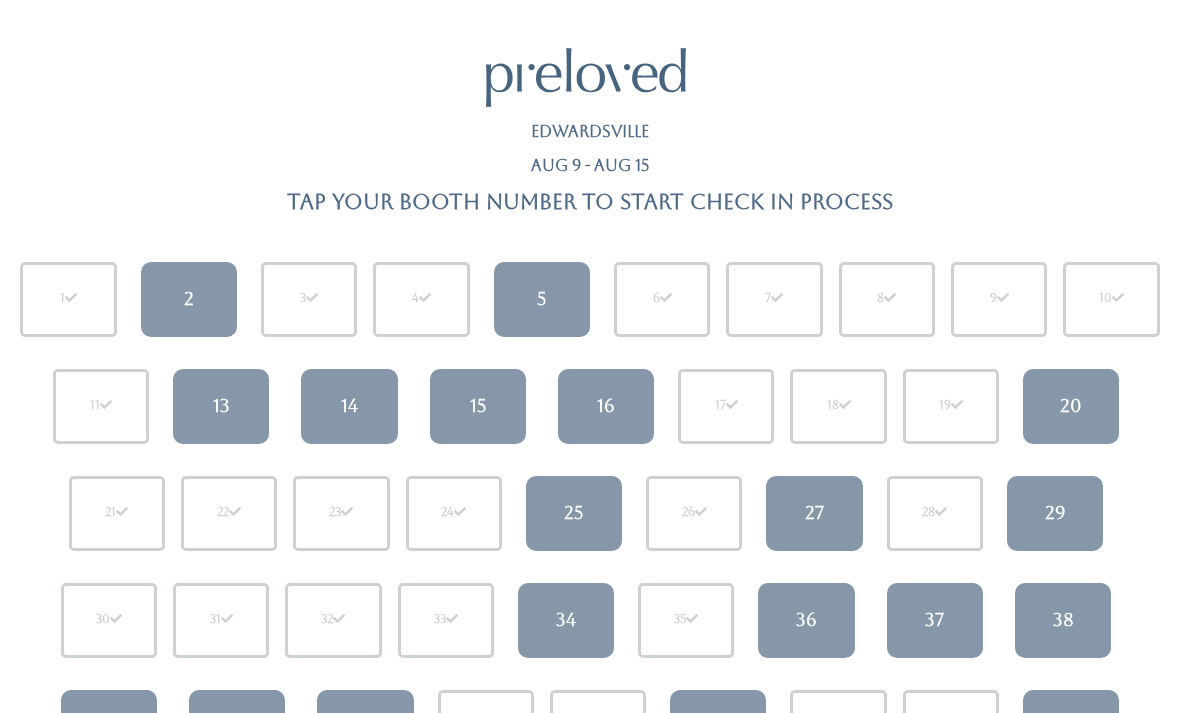 scroll, scrollTop: 0, scrollLeft: 0, axis: both 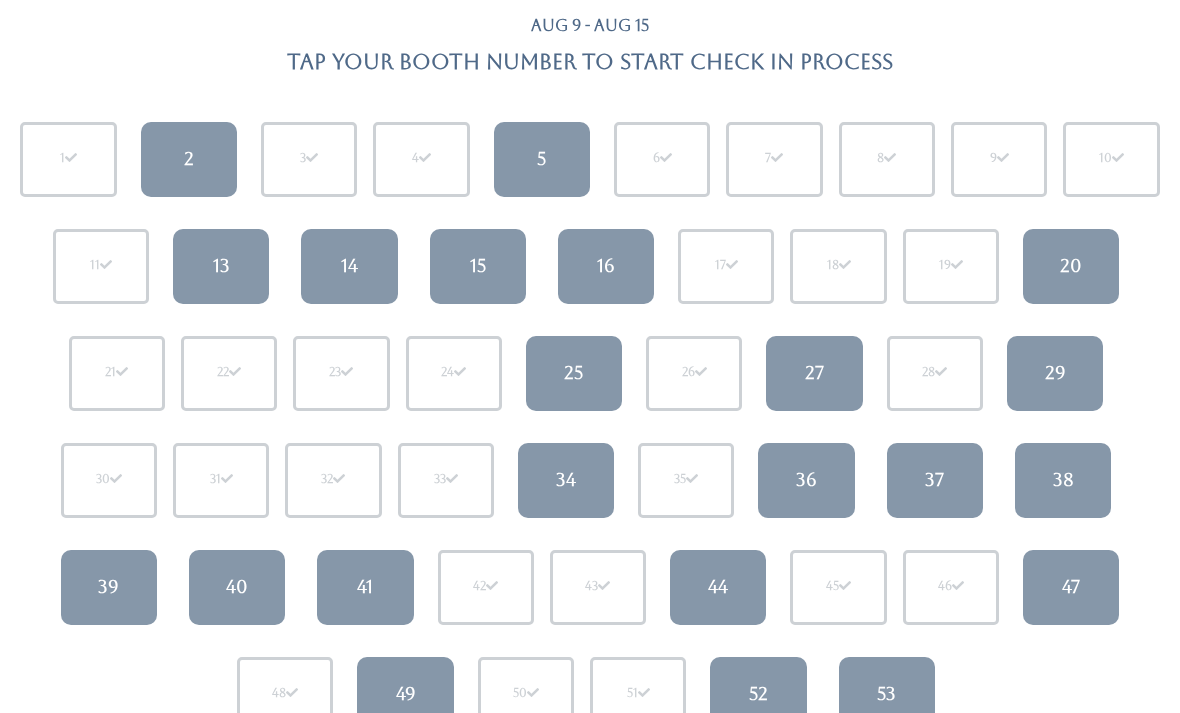 click on "20" at bounding box center [1071, 266] 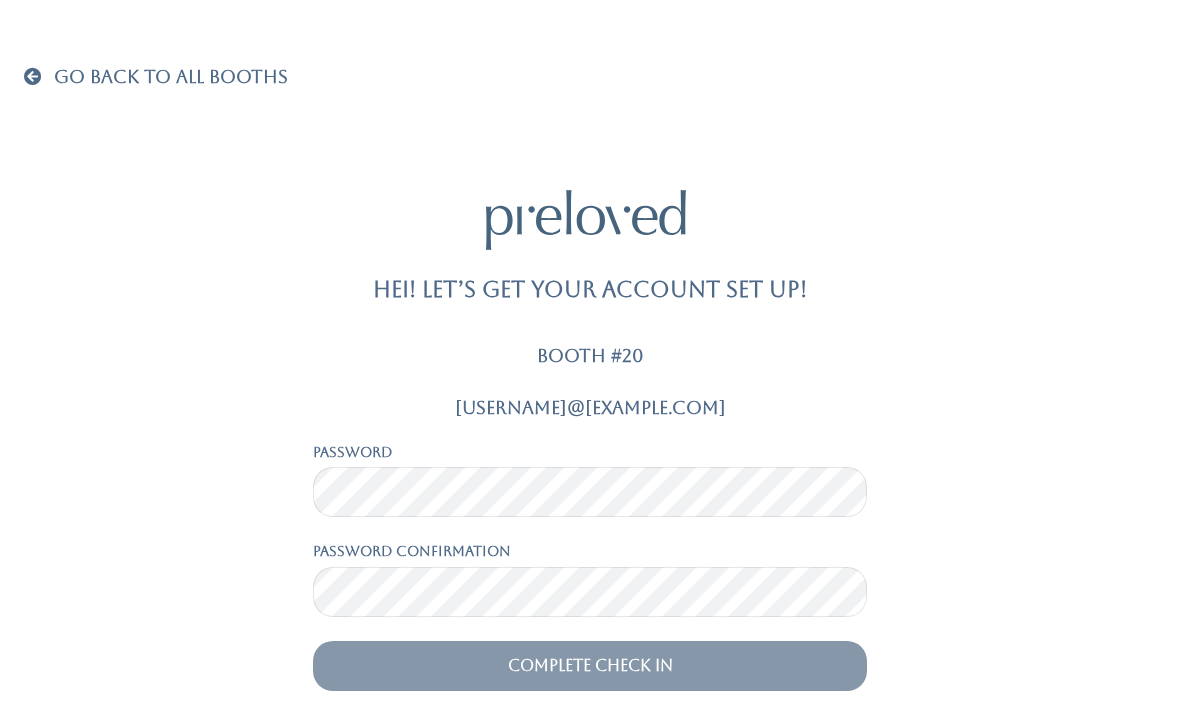 scroll, scrollTop: 0, scrollLeft: 0, axis: both 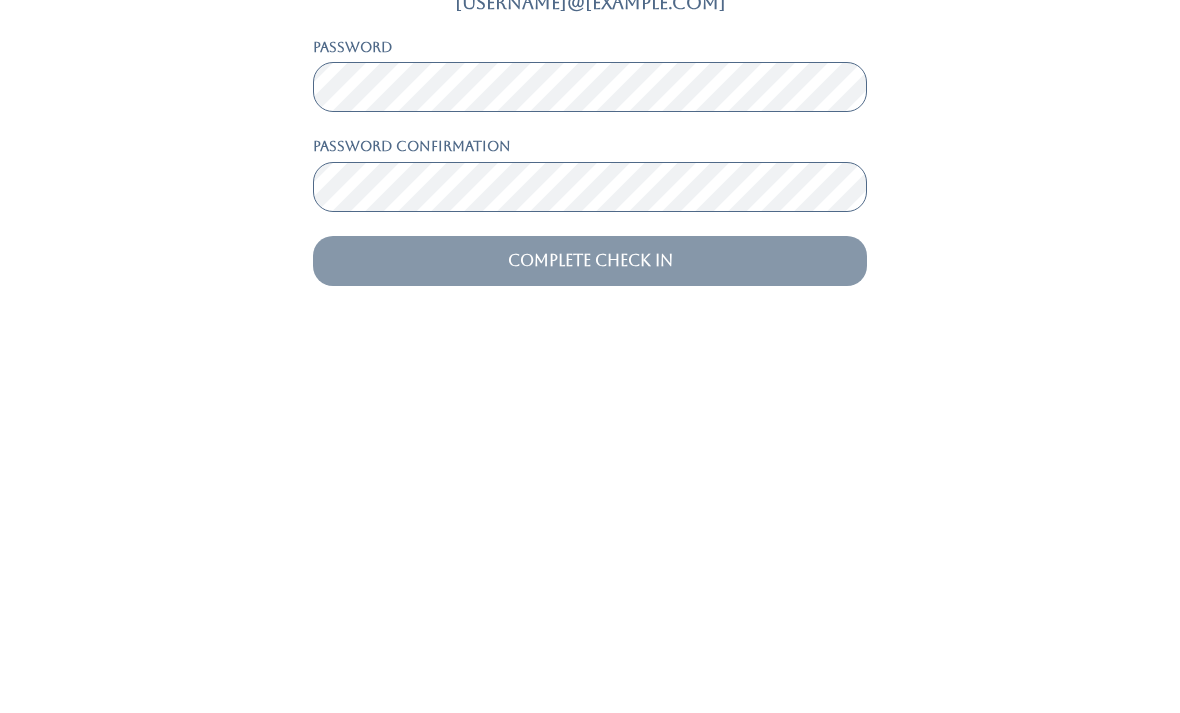 click on "Complete Check In" at bounding box center [590, 640] 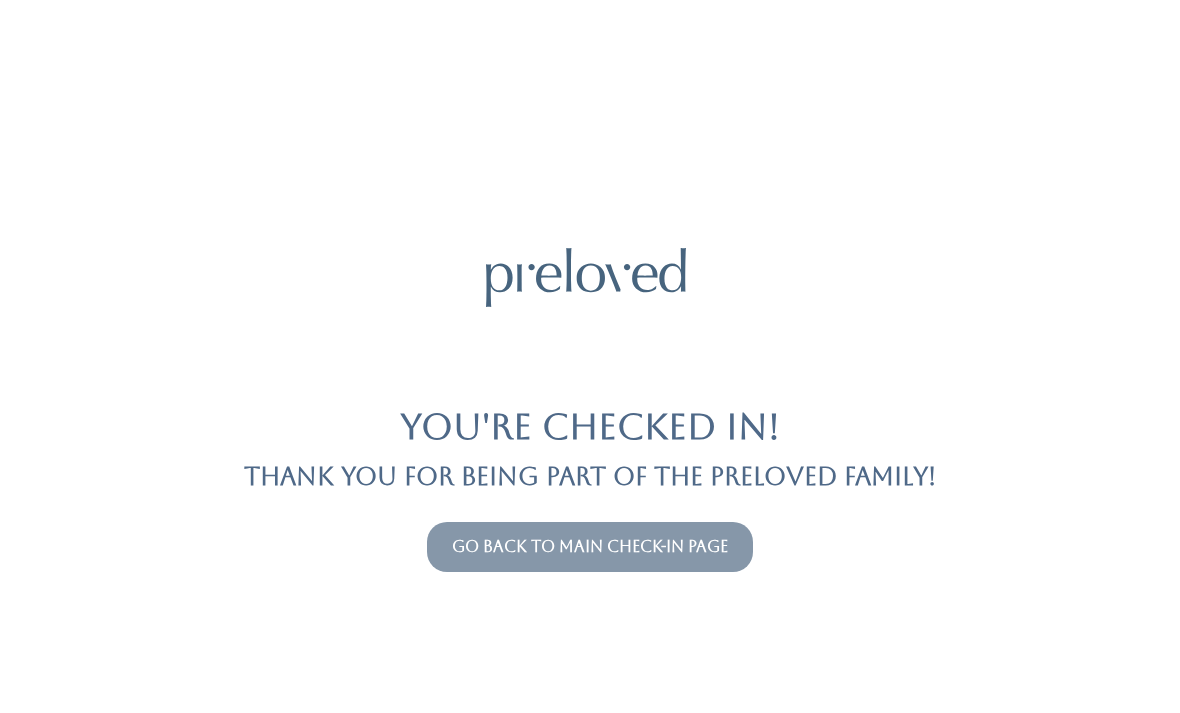 scroll, scrollTop: 0, scrollLeft: 0, axis: both 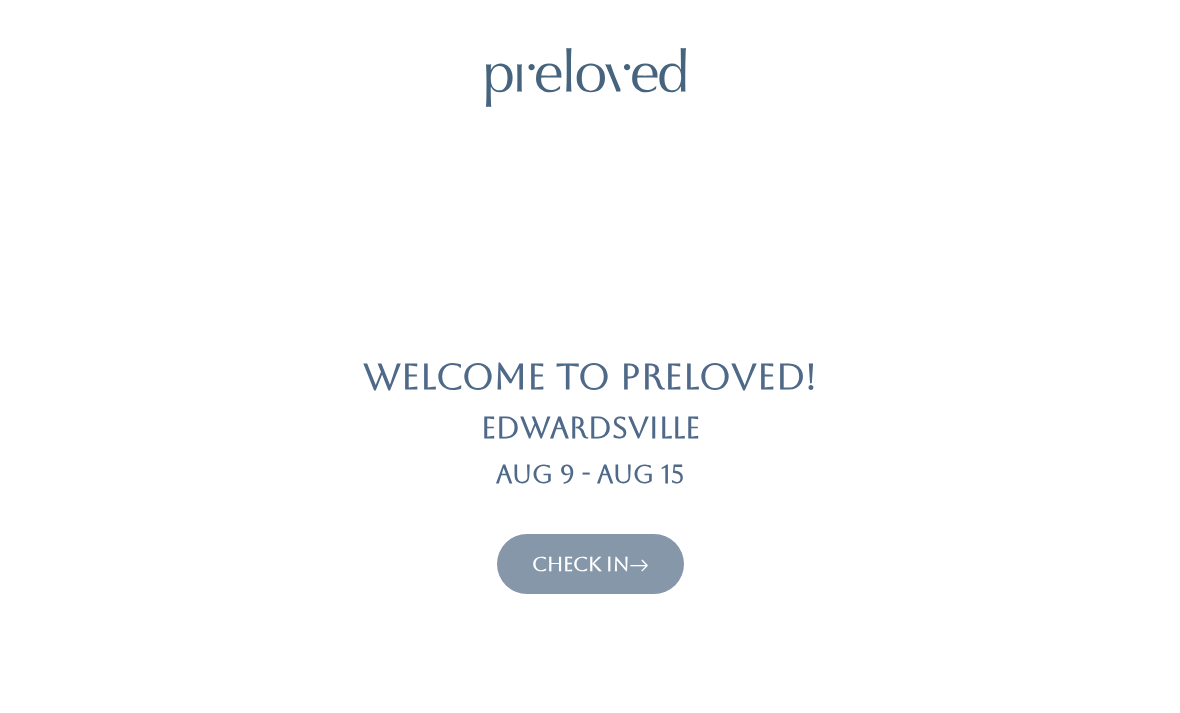 click at bounding box center (639, 564) 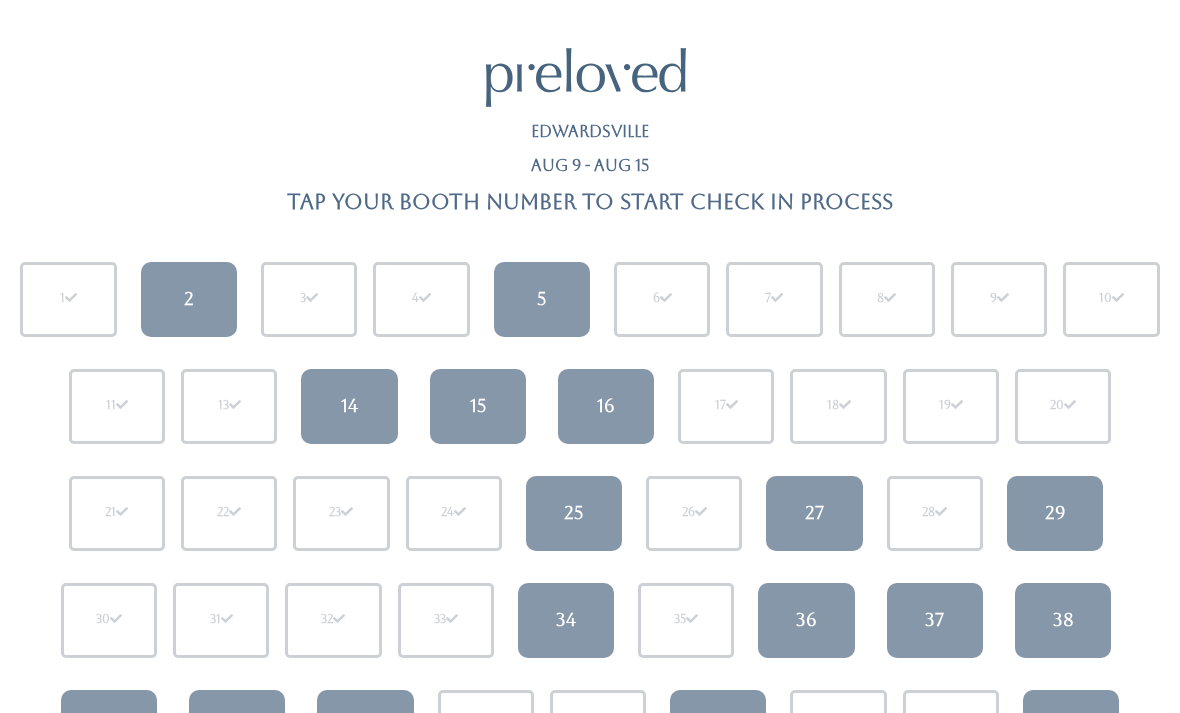 scroll, scrollTop: 0, scrollLeft: 0, axis: both 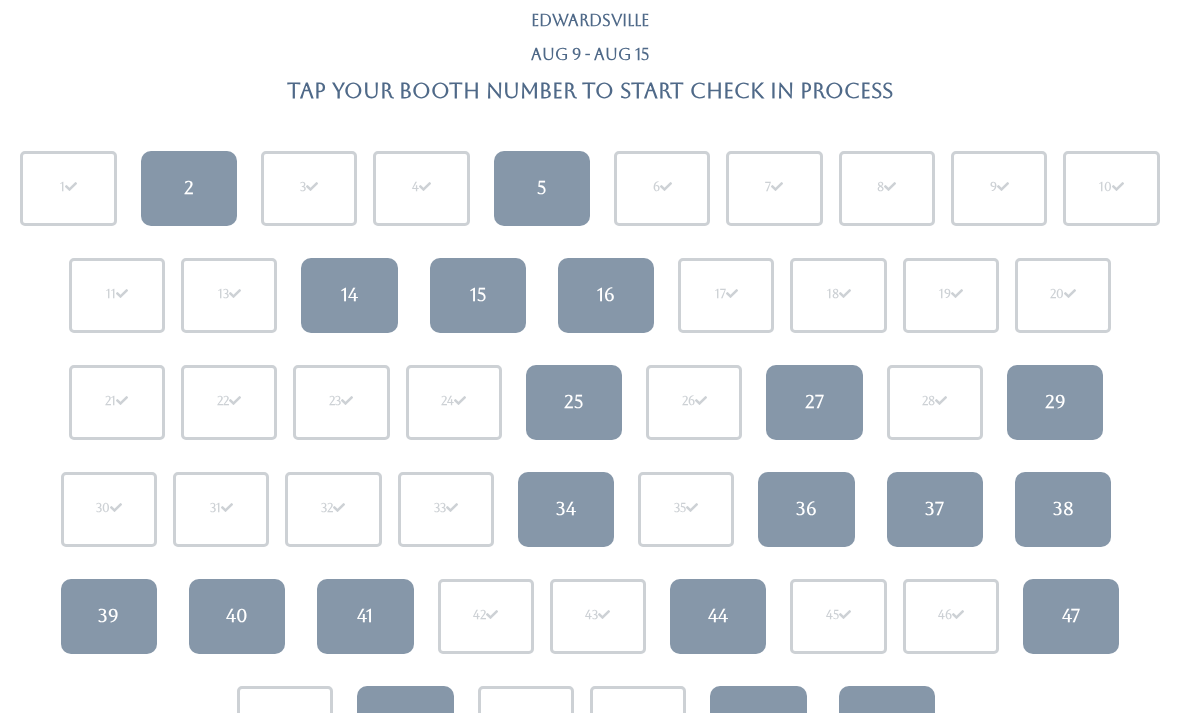 click on "27" at bounding box center [814, 402] 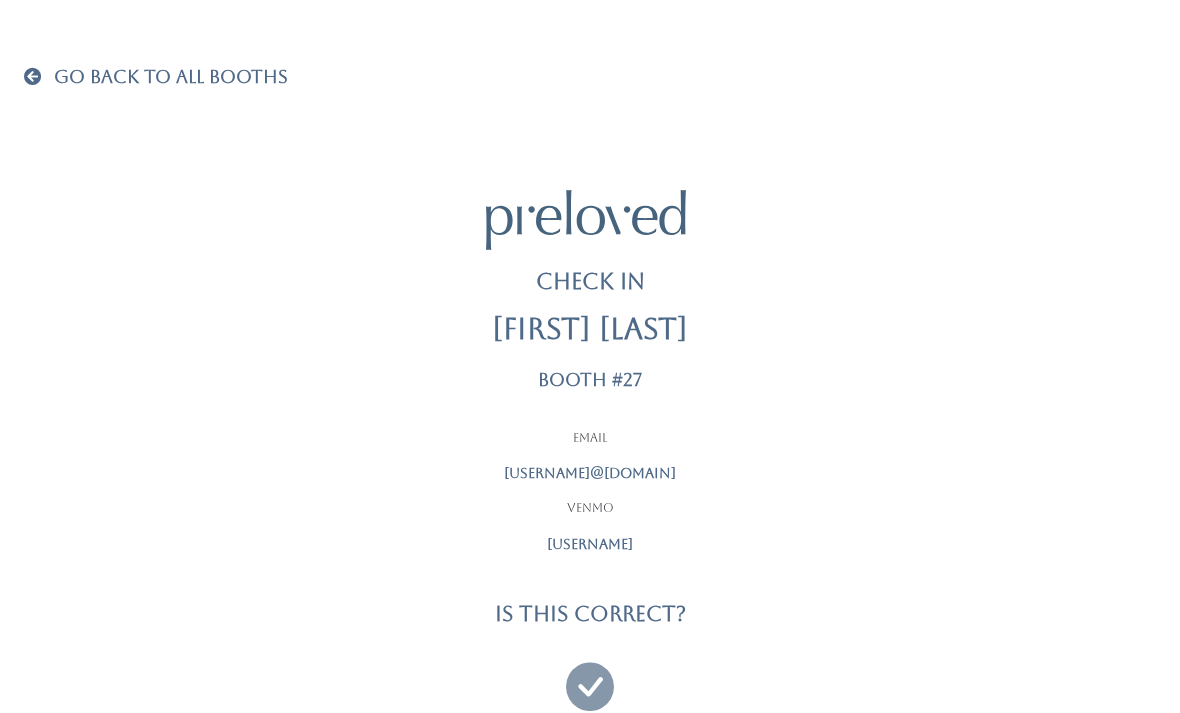scroll, scrollTop: 0, scrollLeft: 0, axis: both 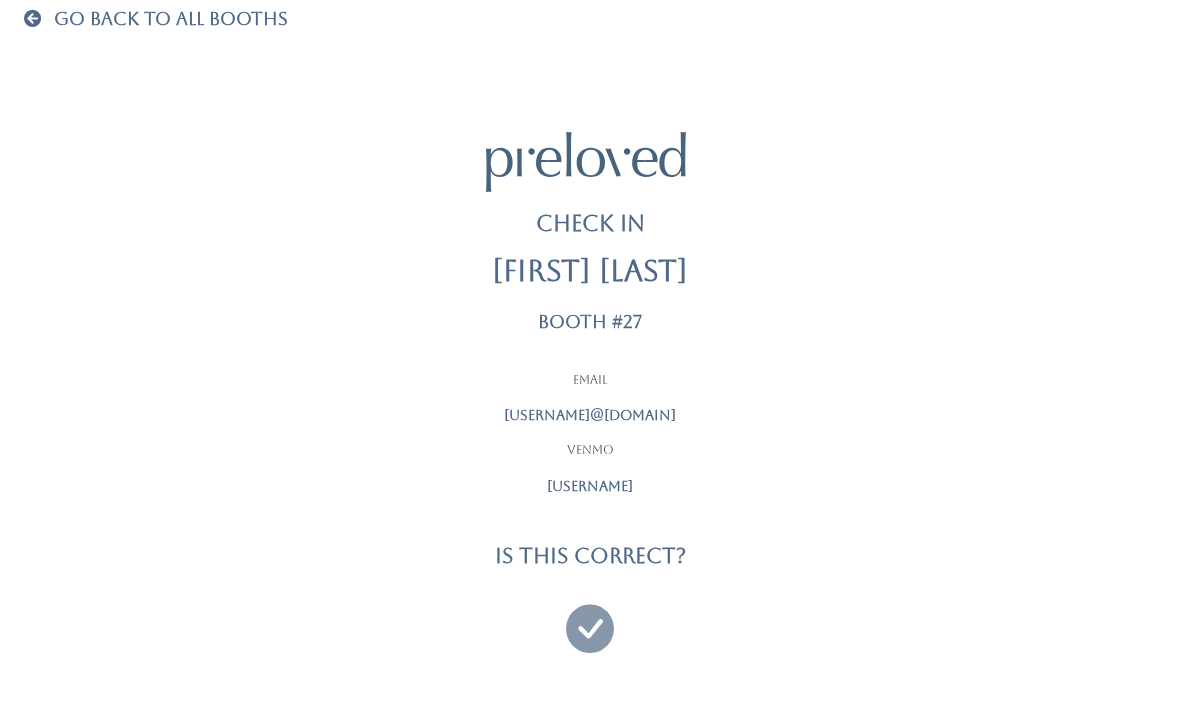 click at bounding box center (590, 619) 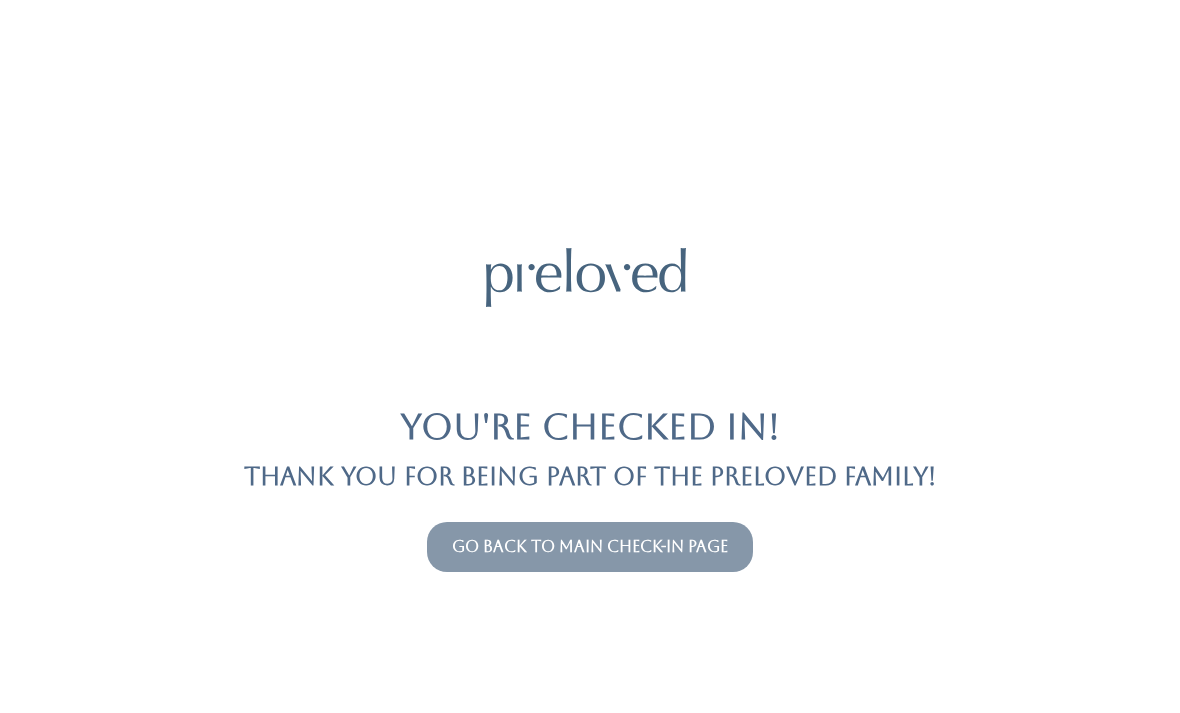 scroll, scrollTop: 0, scrollLeft: 0, axis: both 